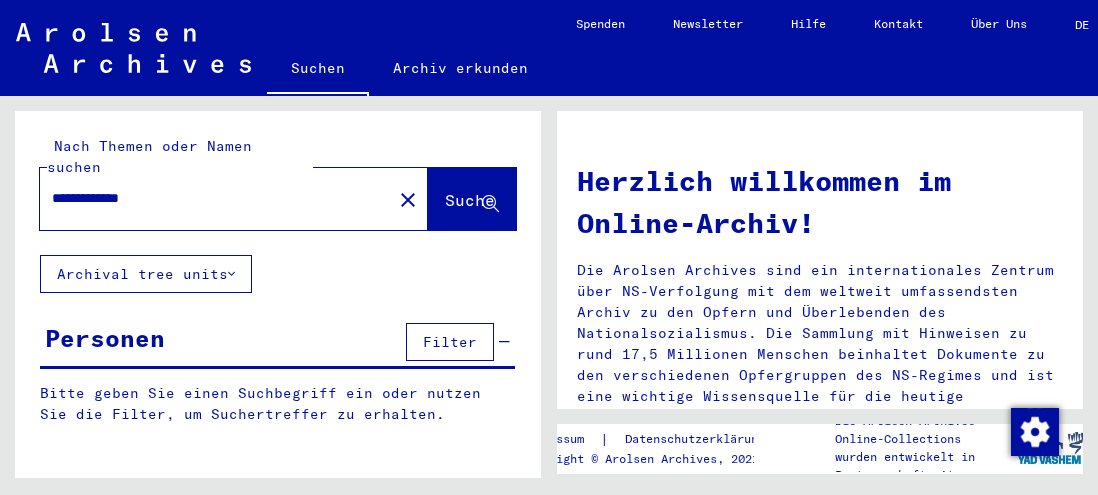 scroll, scrollTop: 0, scrollLeft: 0, axis: both 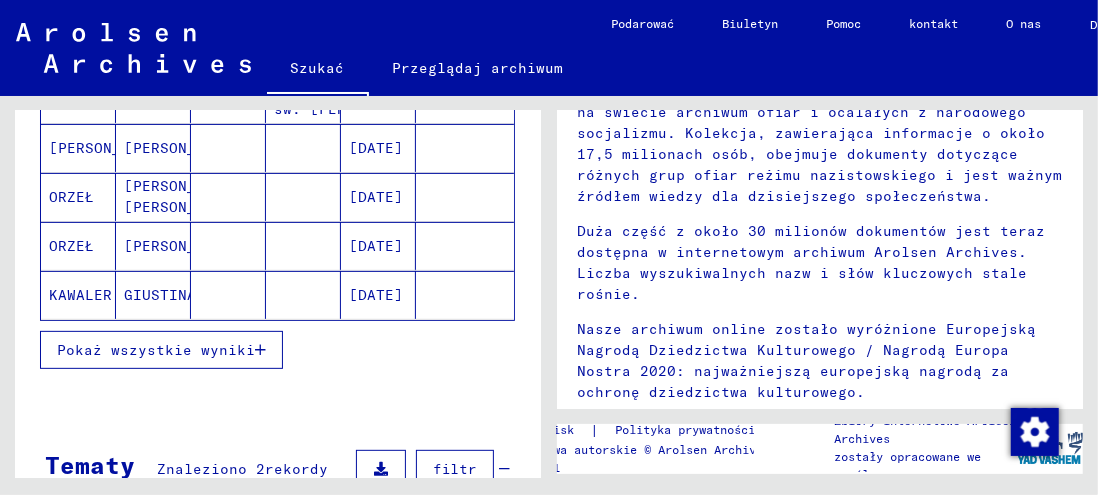 click on "Pokaż wszystkie wyniki" at bounding box center [156, 350] 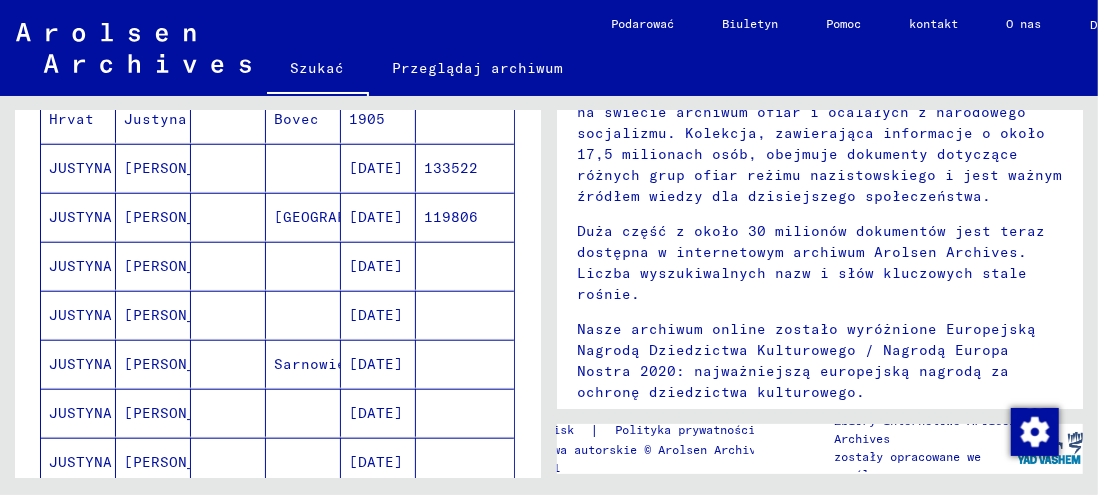 scroll, scrollTop: 886, scrollLeft: 0, axis: vertical 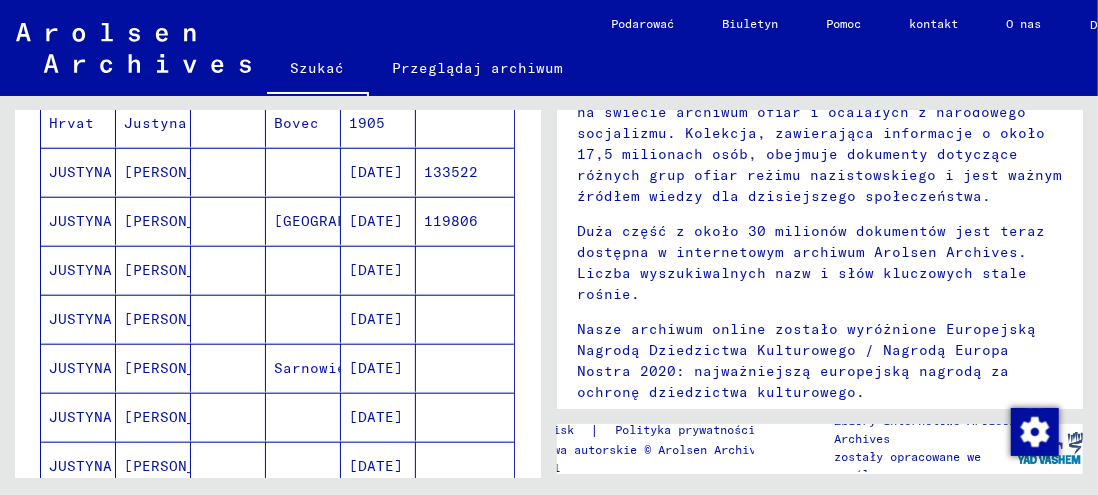 click on "JUSTYNA" at bounding box center (80, 221) 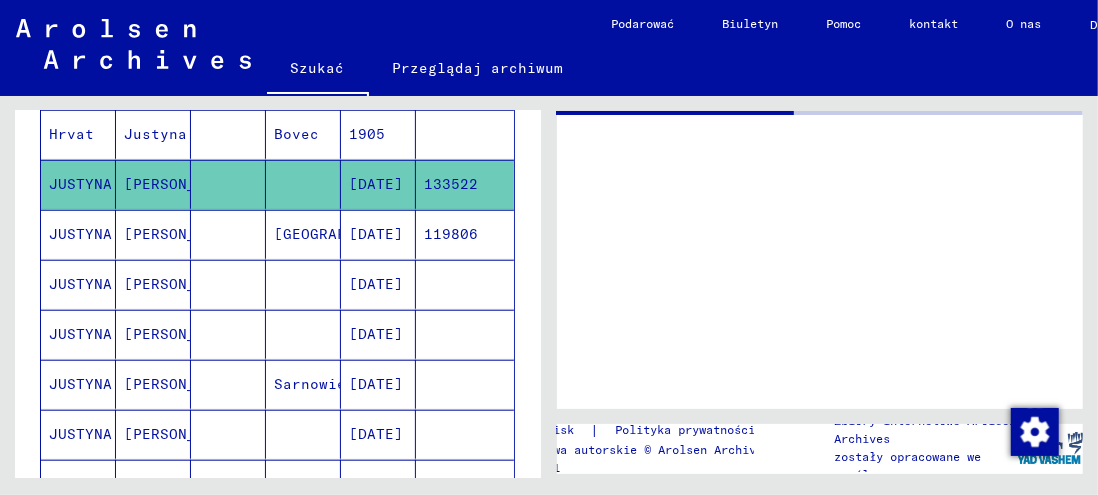 scroll, scrollTop: 0, scrollLeft: 0, axis: both 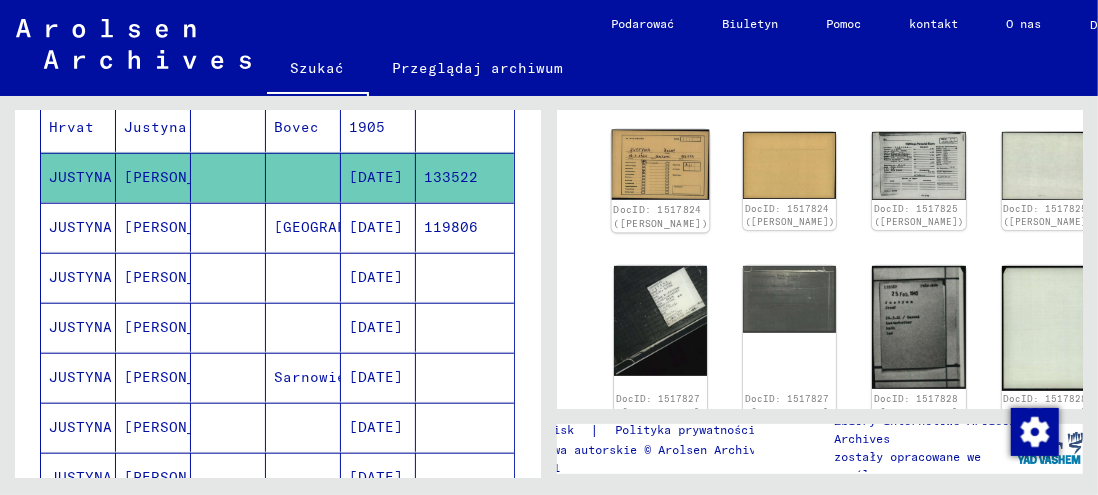 click 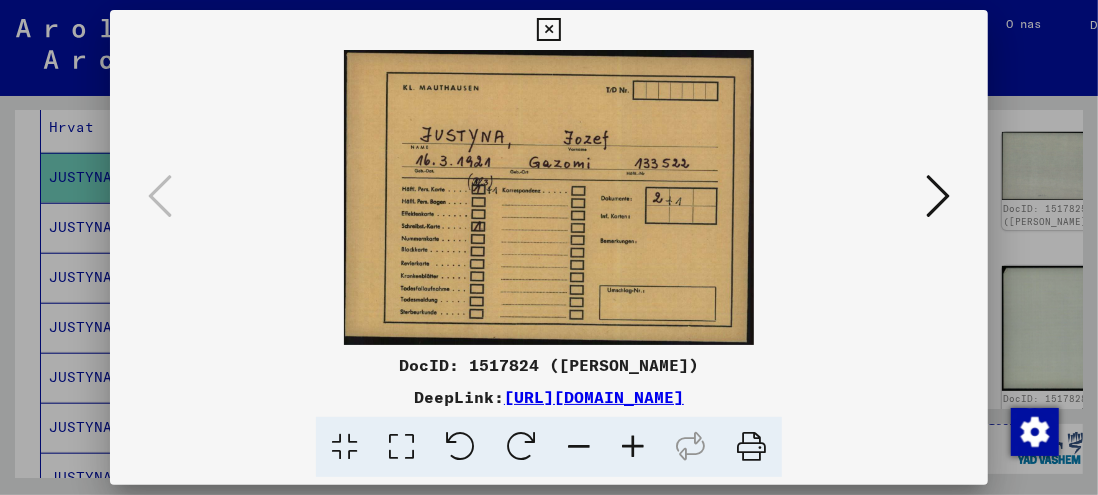 click at bounding box center [549, 197] 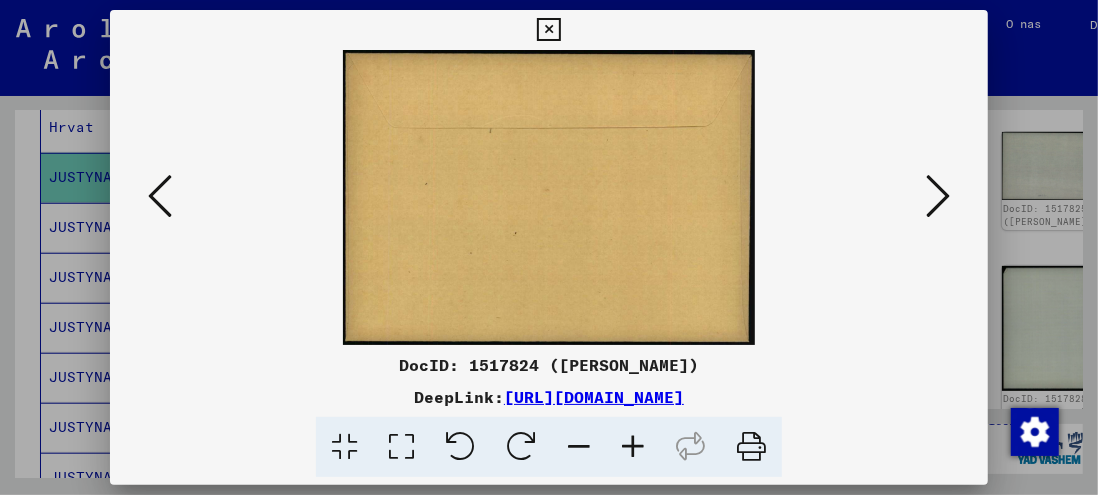 click at bounding box center (938, 196) 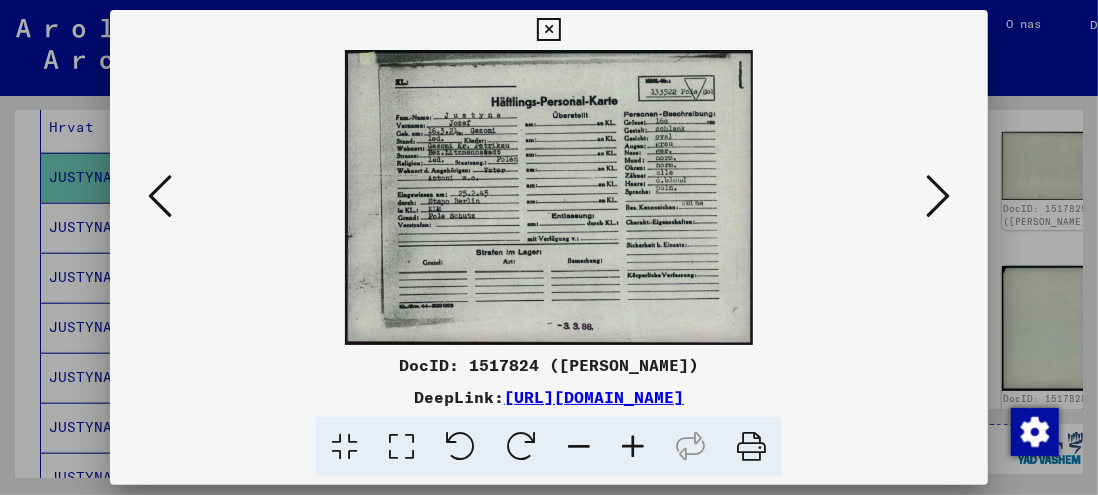 click at bounding box center [938, 196] 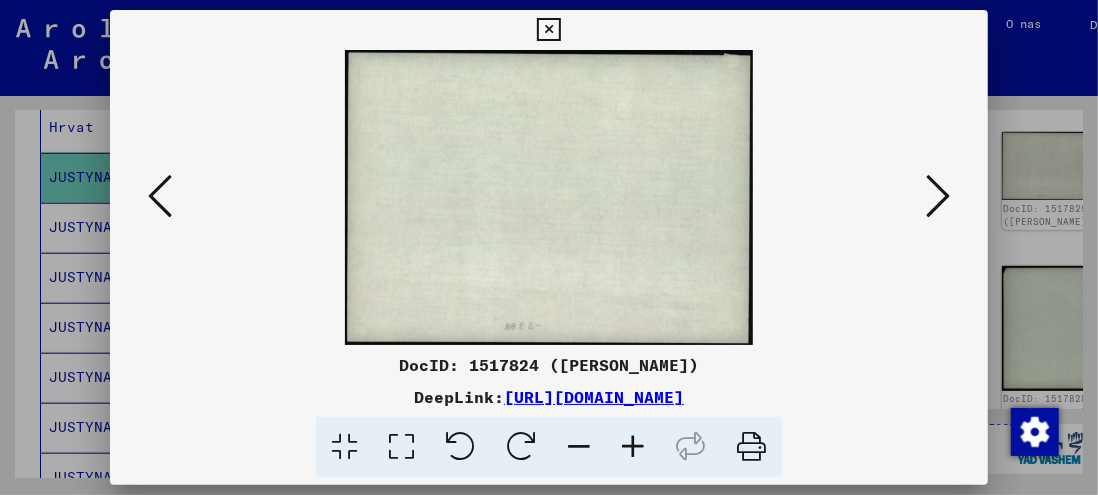 click at bounding box center (938, 196) 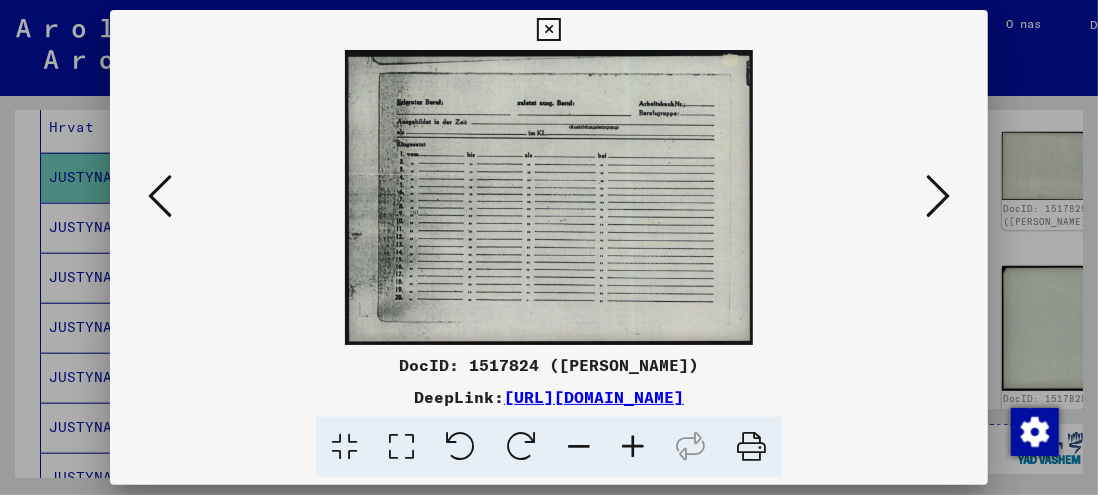 click at bounding box center (938, 196) 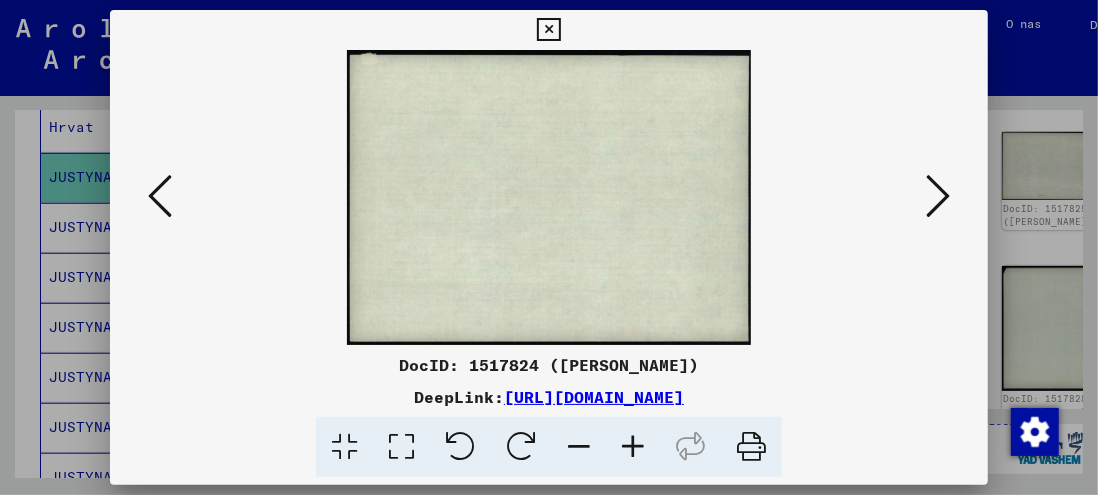 click at bounding box center [938, 196] 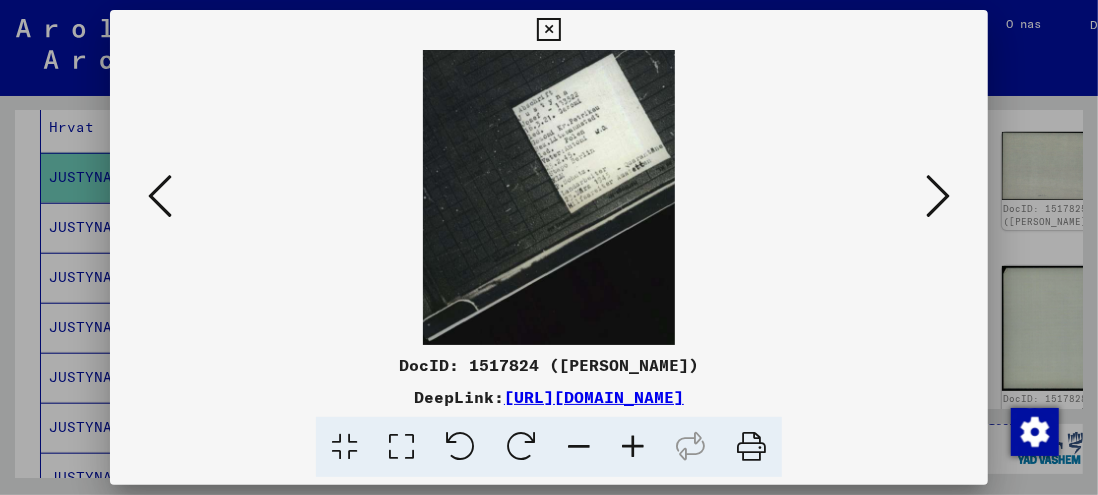 click at bounding box center (938, 196) 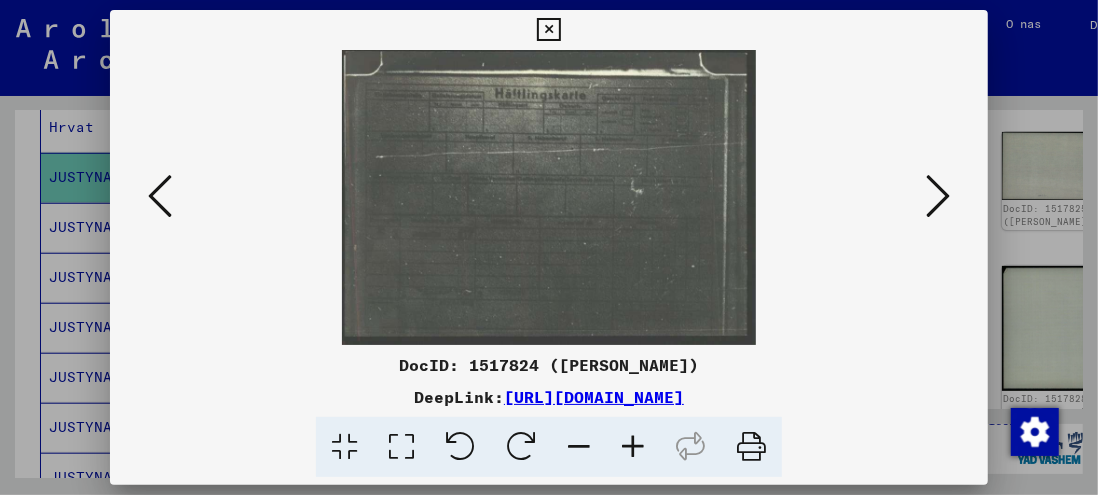 click at bounding box center (938, 196) 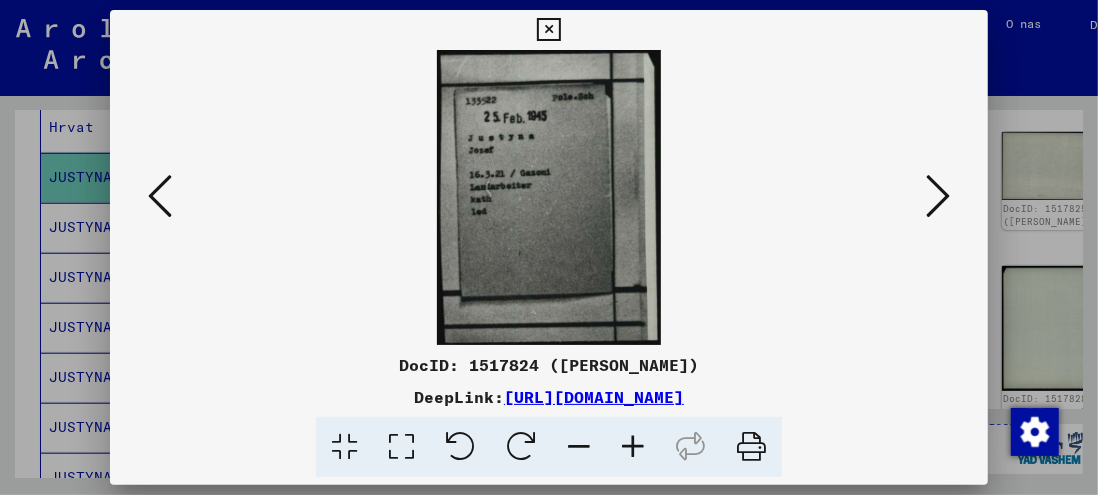 click at bounding box center (938, 196) 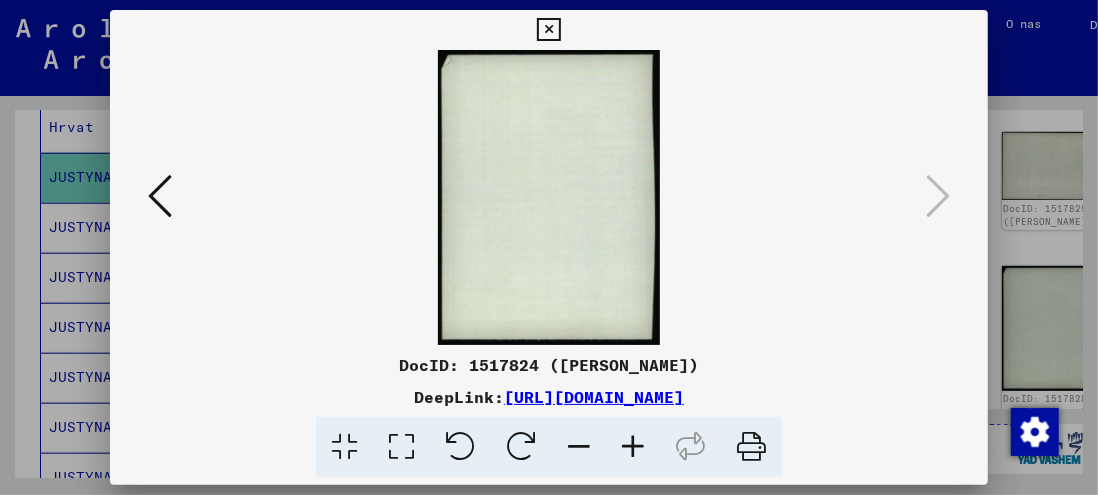 click at bounding box center [548, 30] 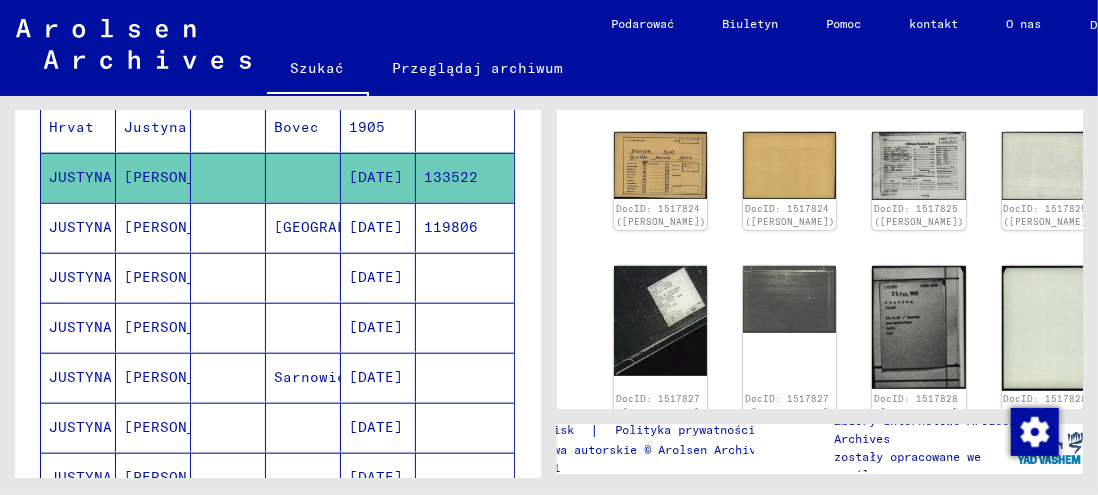 click on "[PERSON_NAME]" at bounding box center [182, 327] 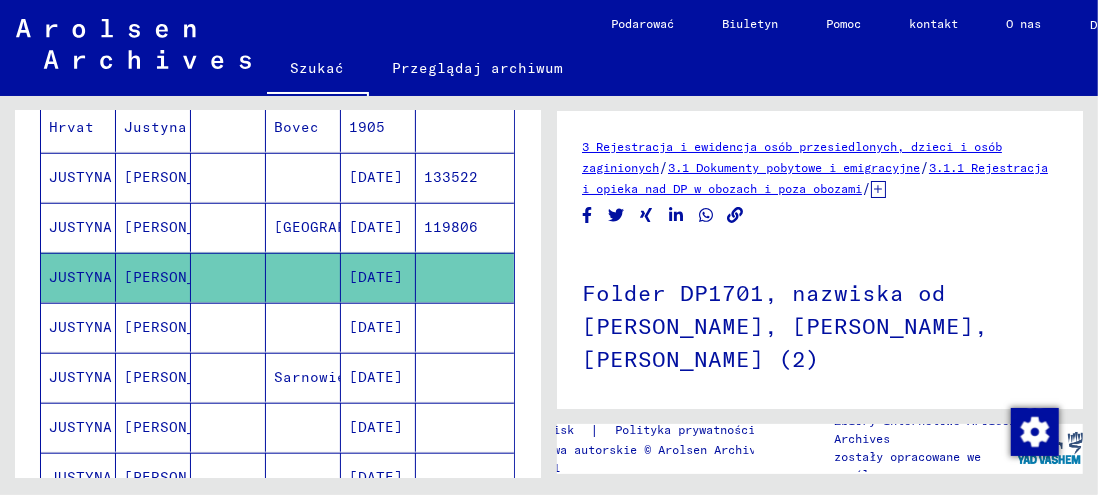 scroll, scrollTop: 0, scrollLeft: 0, axis: both 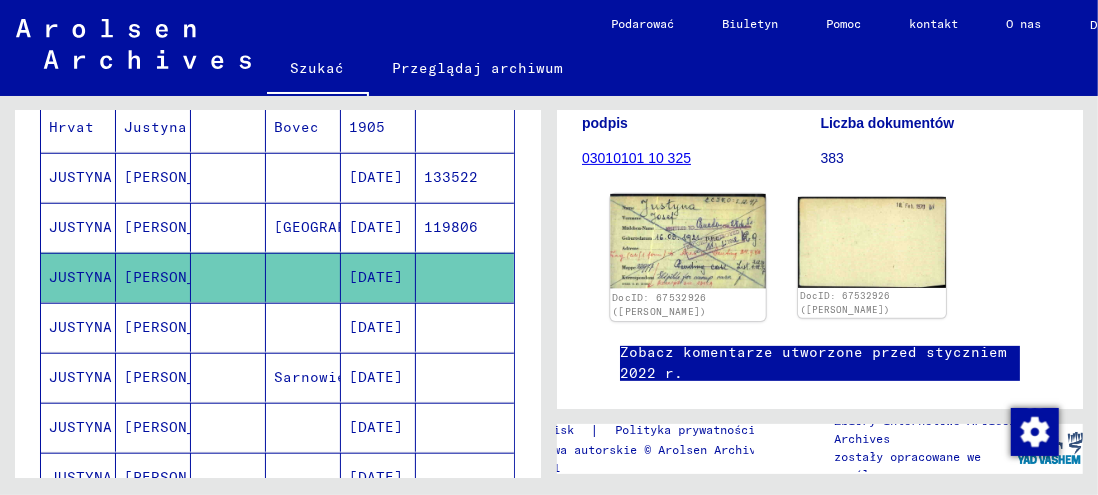 click 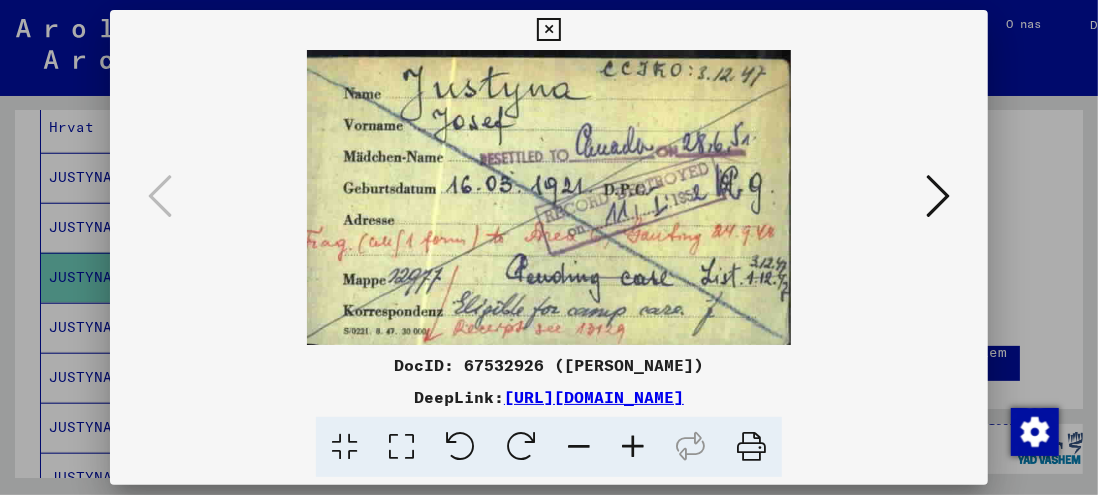 click at bounding box center [549, 197] 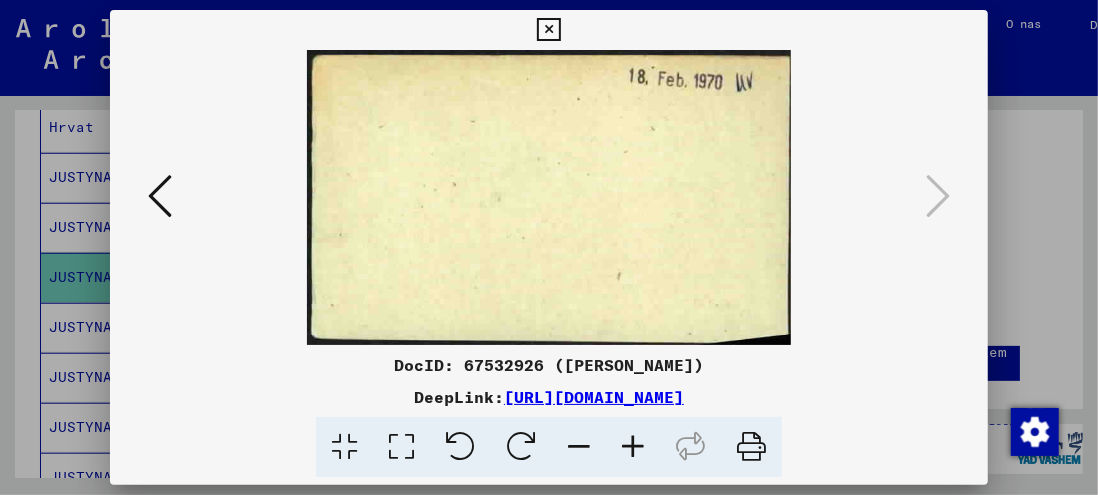 click at bounding box center (548, 30) 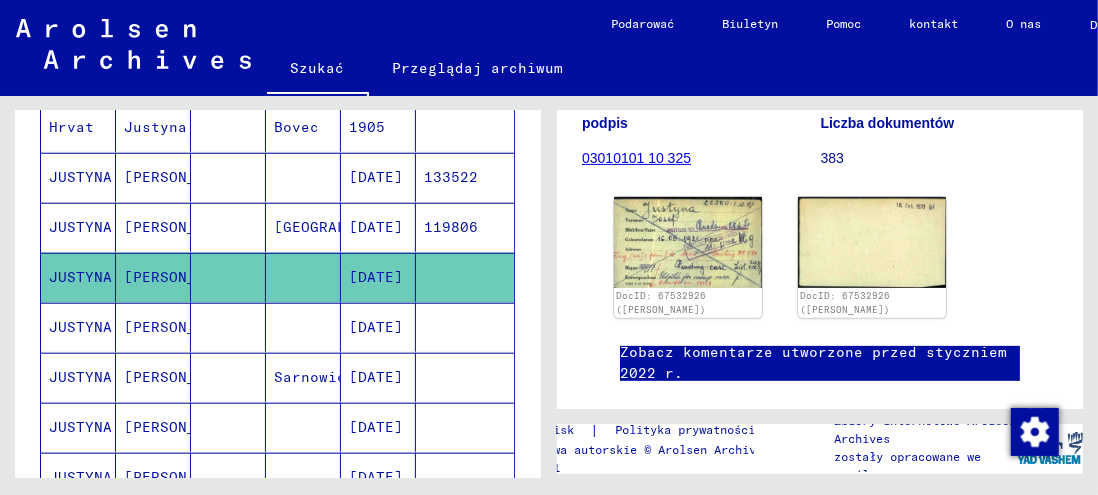 click on "JUSTYNA" at bounding box center (80, 377) 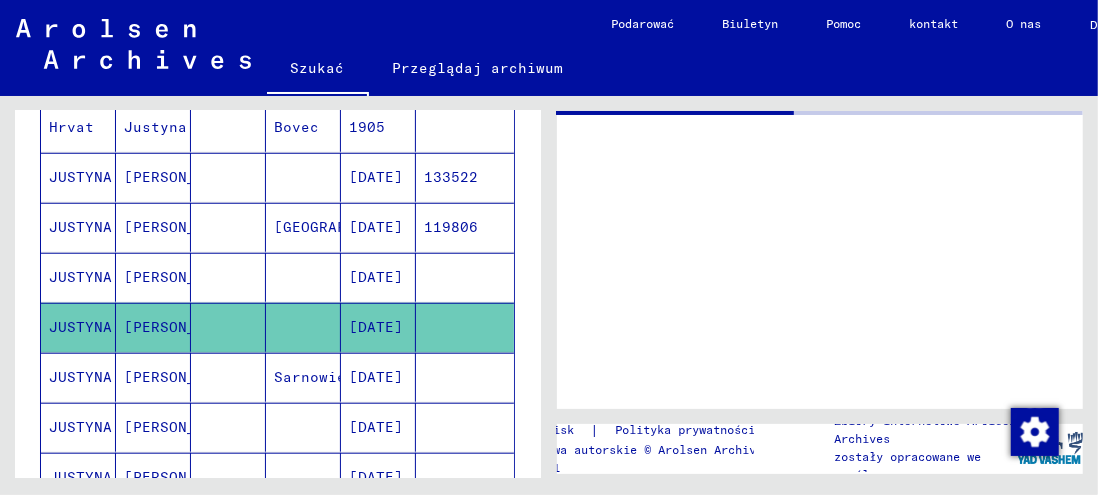 scroll, scrollTop: 0, scrollLeft: 0, axis: both 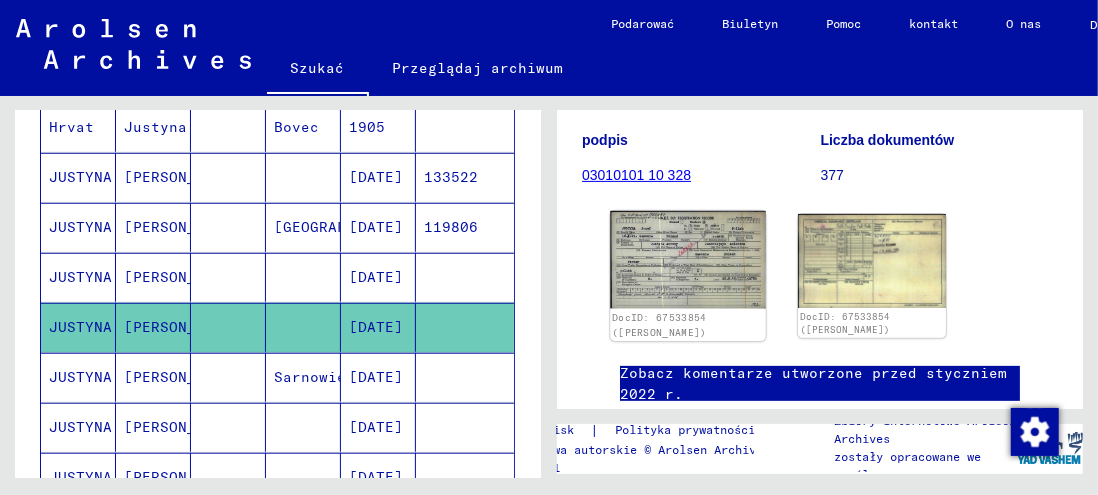click 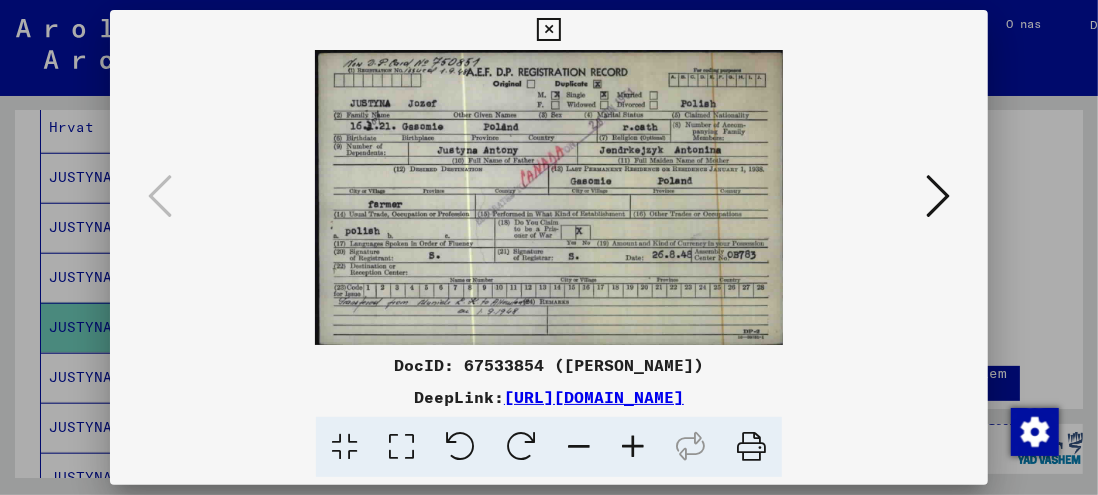 click at bounding box center [548, 30] 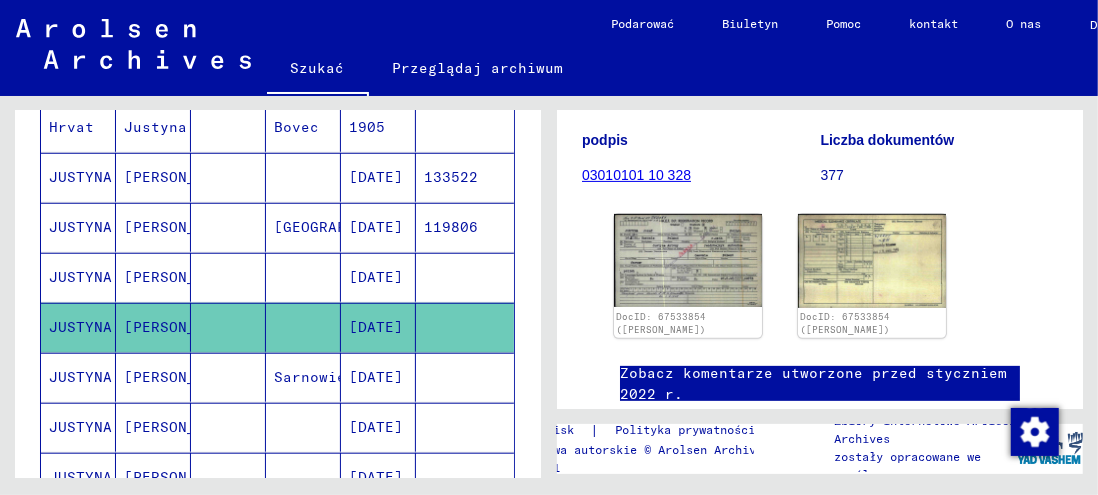 click 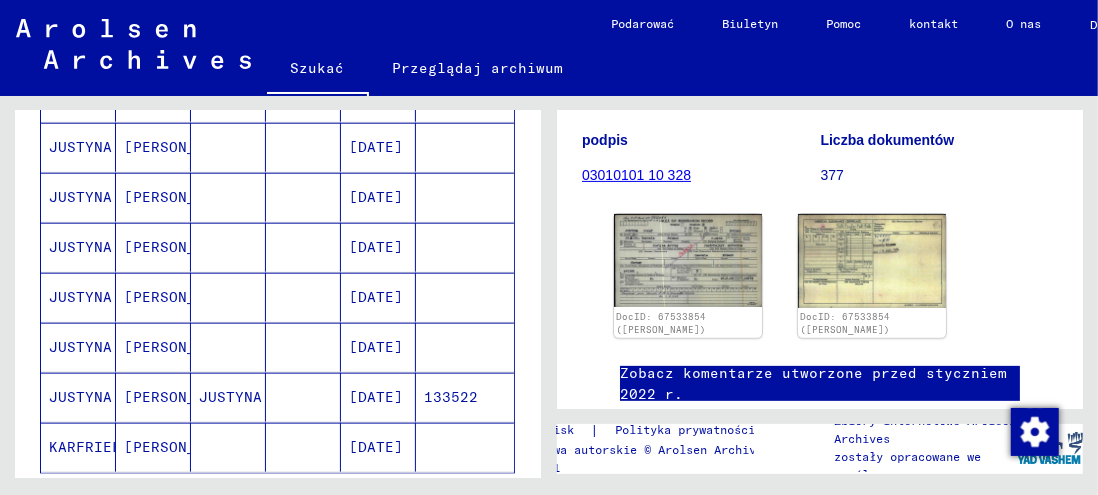 scroll, scrollTop: 1193, scrollLeft: 0, axis: vertical 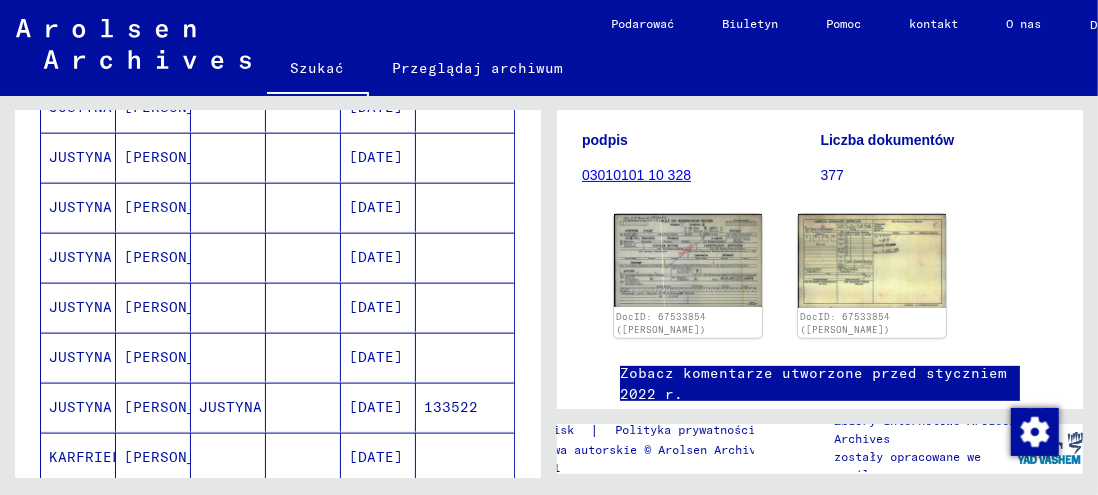 click on "JUSTYNA" at bounding box center (80, 207) 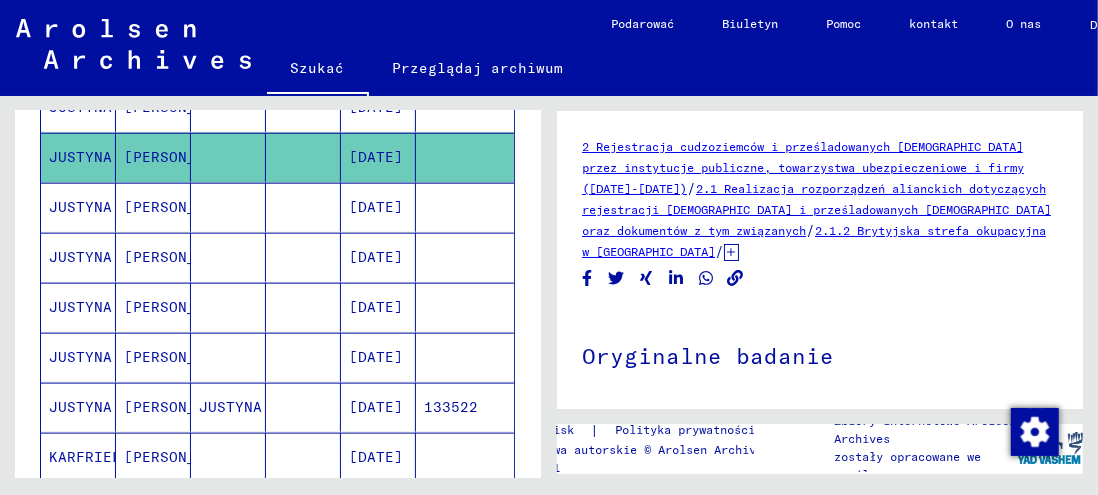 scroll, scrollTop: 0, scrollLeft: 0, axis: both 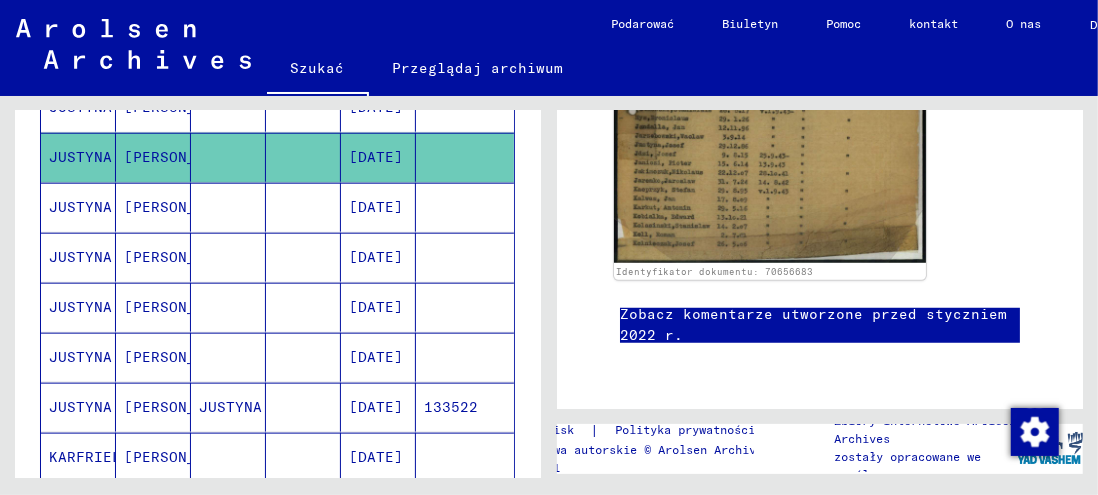 click 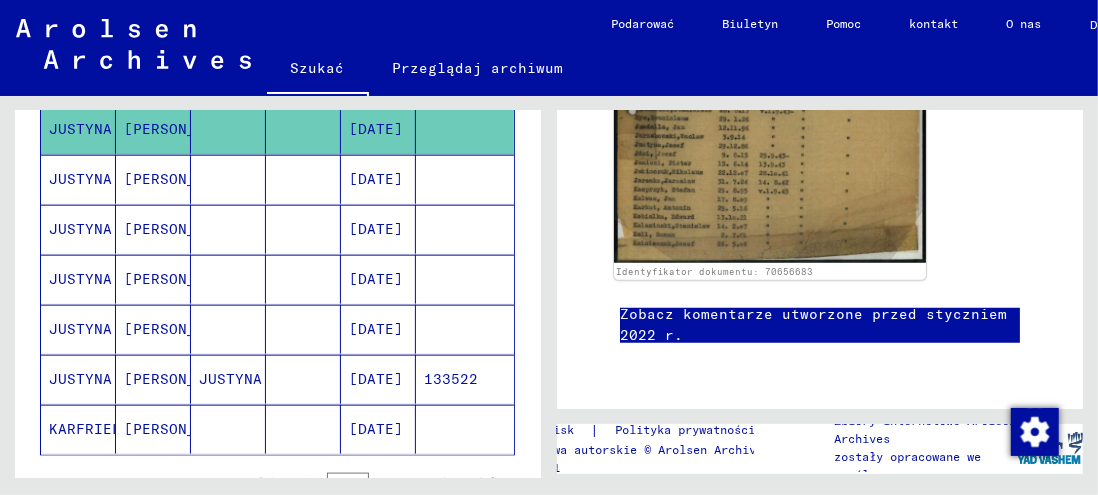 scroll, scrollTop: 1193, scrollLeft: 0, axis: vertical 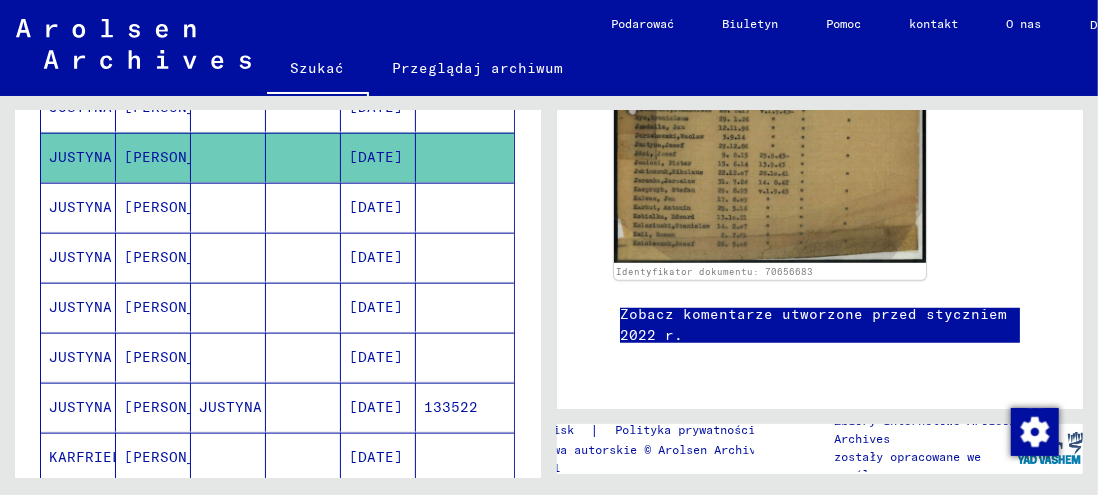 click on "JUSTYNA" at bounding box center (78, 407) 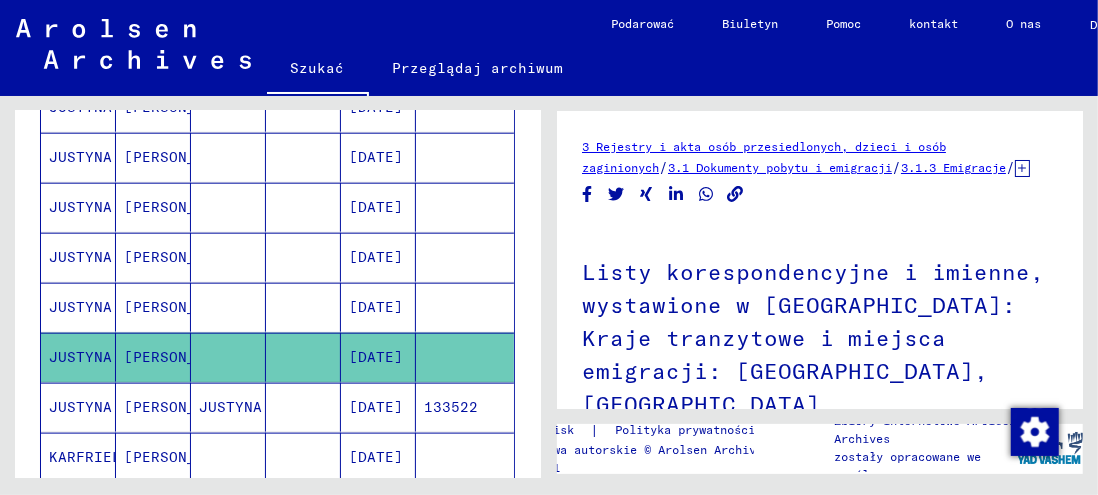scroll, scrollTop: 0, scrollLeft: 0, axis: both 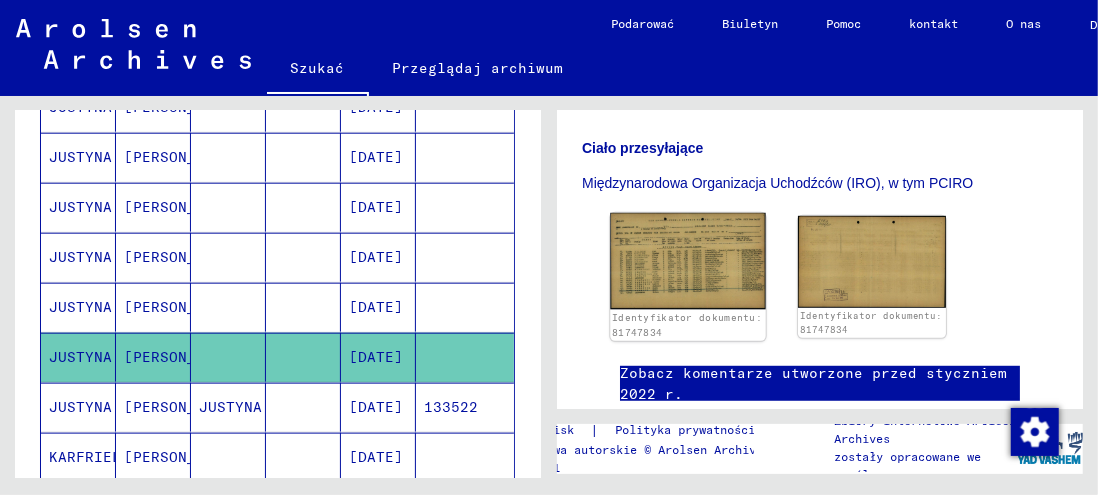 click 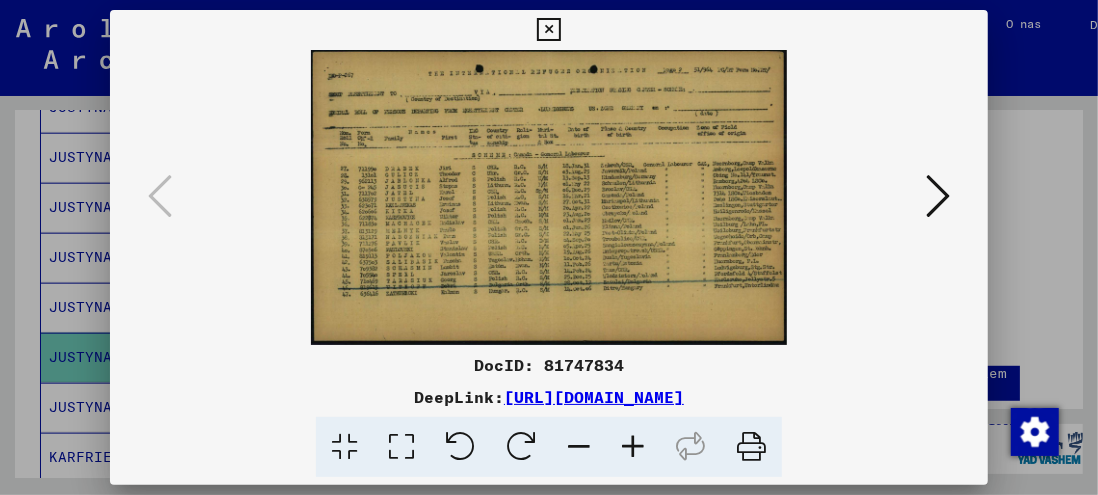 click at bounding box center [549, 197] 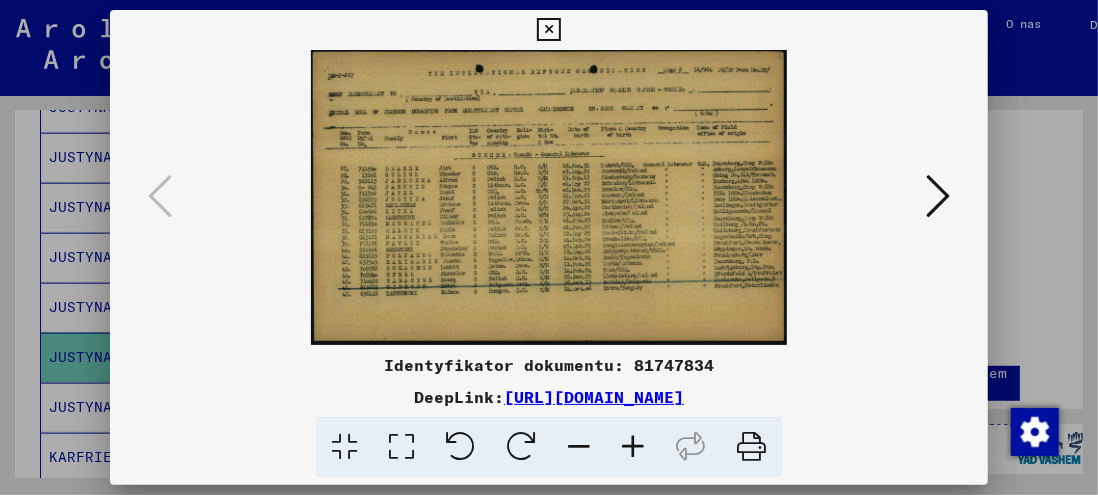 click at bounding box center [548, 30] 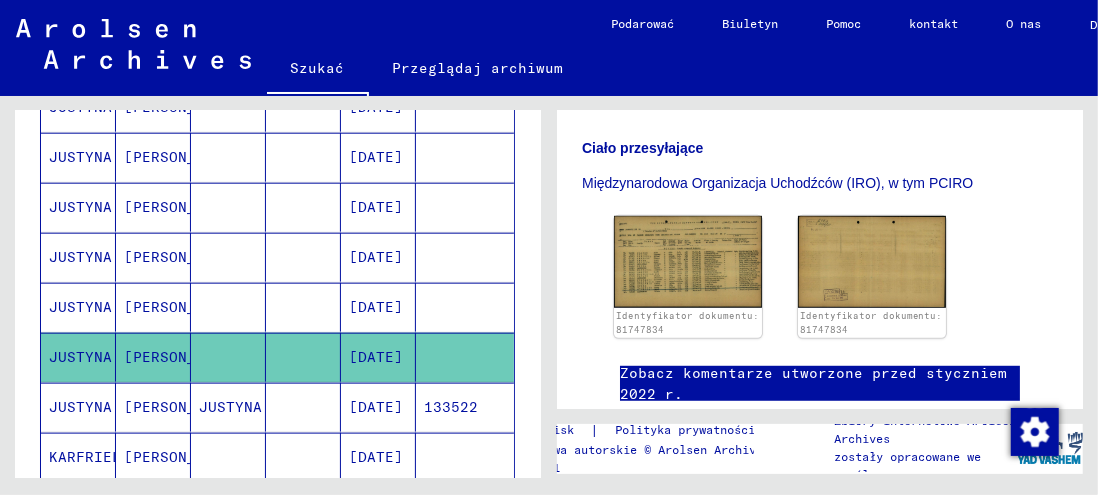 click on "JUSTYNA" at bounding box center (80, 357) 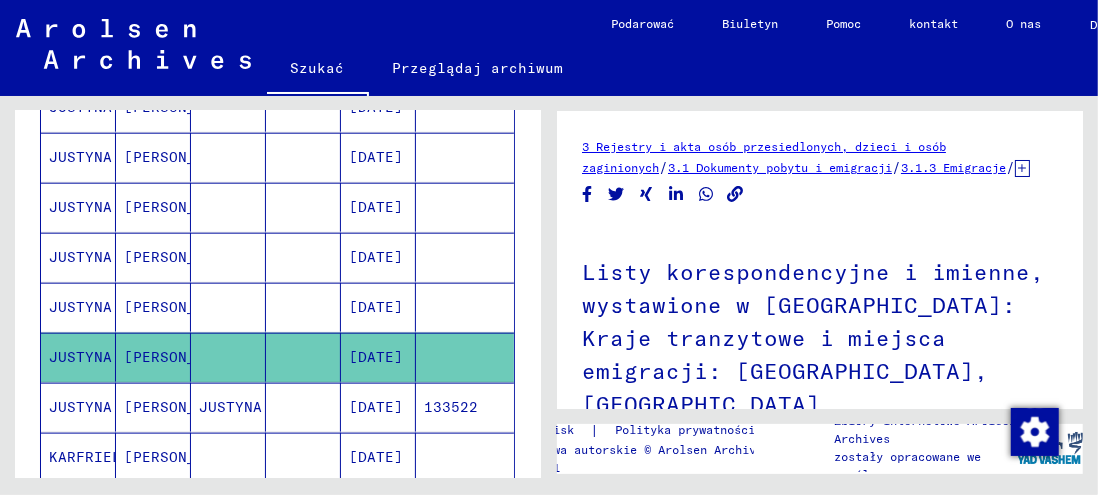 click on "JUSTYNA" at bounding box center [80, 357] 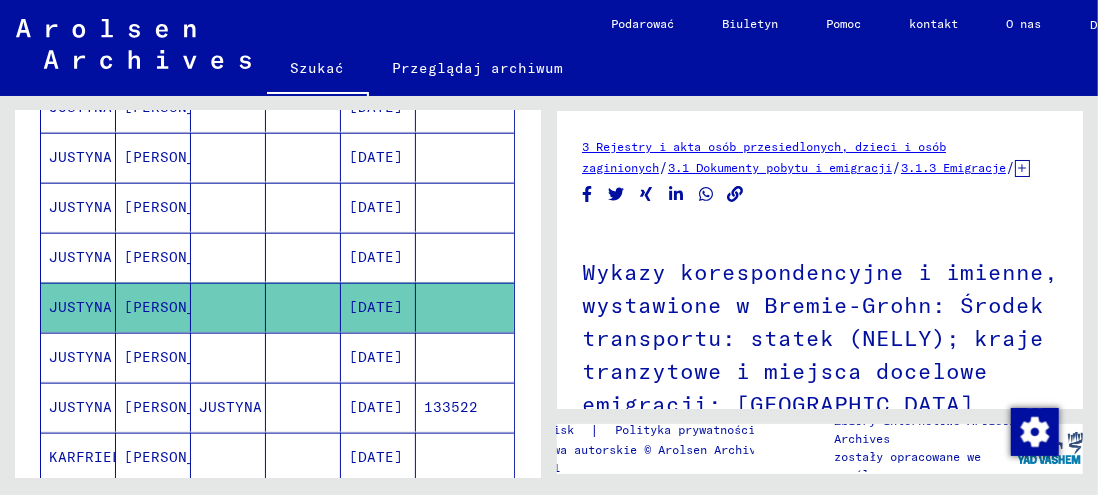 scroll, scrollTop: 0, scrollLeft: 0, axis: both 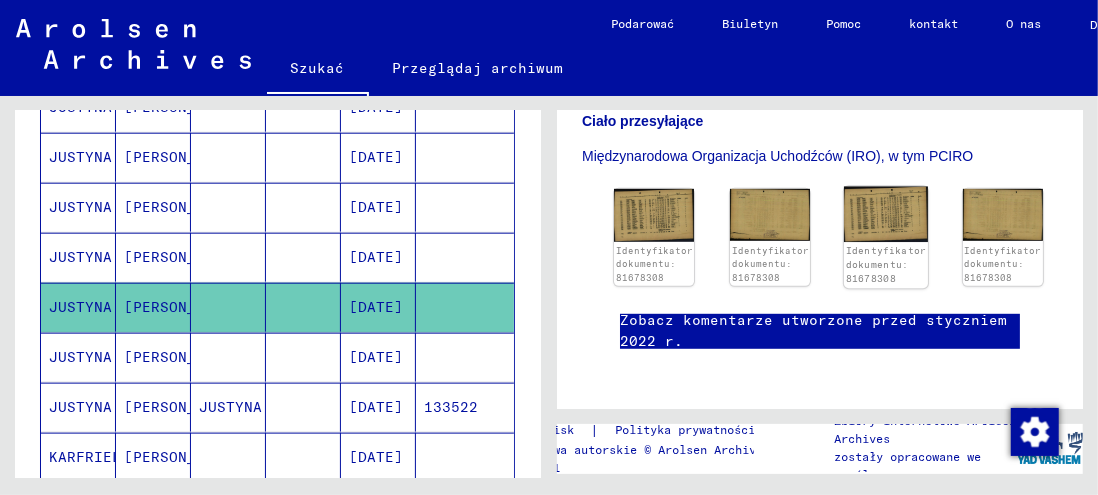 click 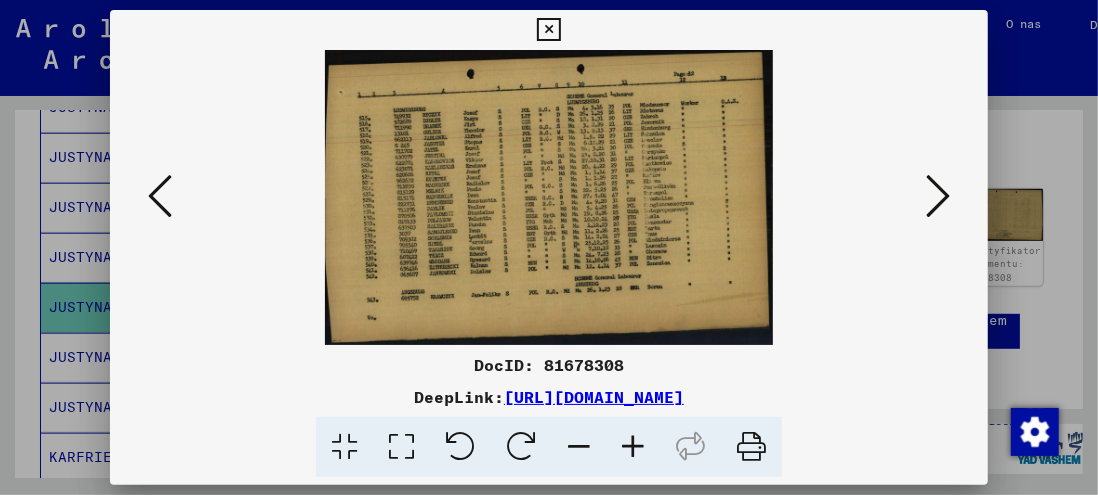 click at bounding box center [549, 197] 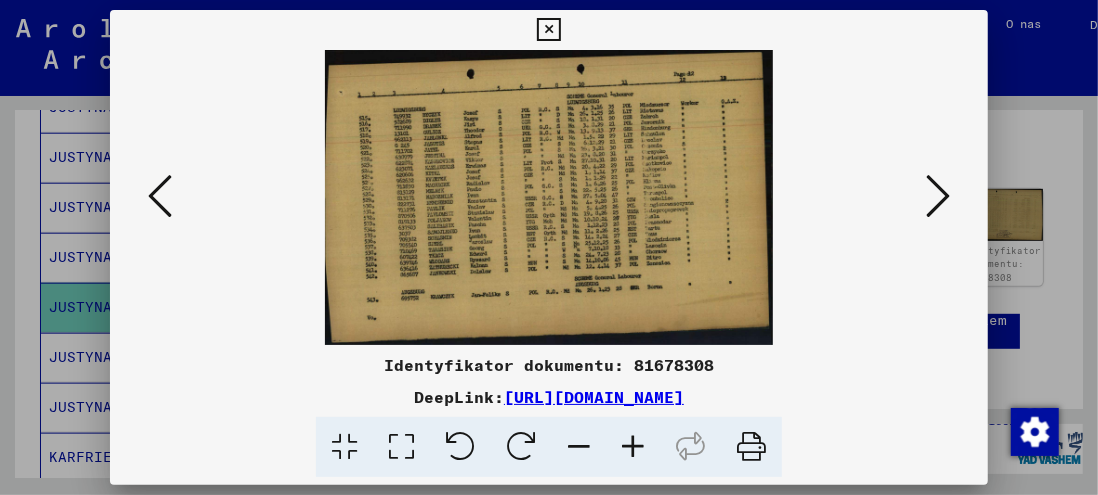 click at bounding box center (633, 447) 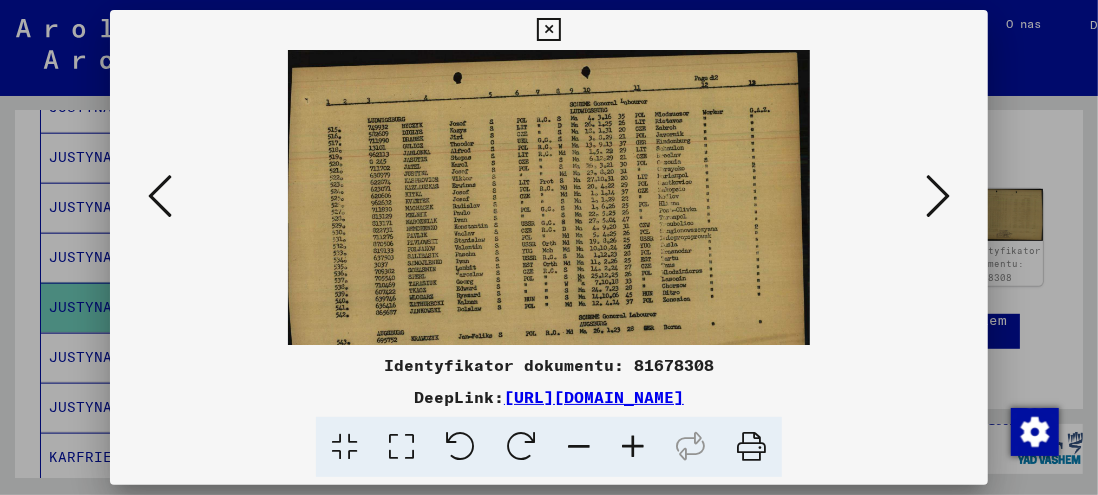 click at bounding box center (633, 447) 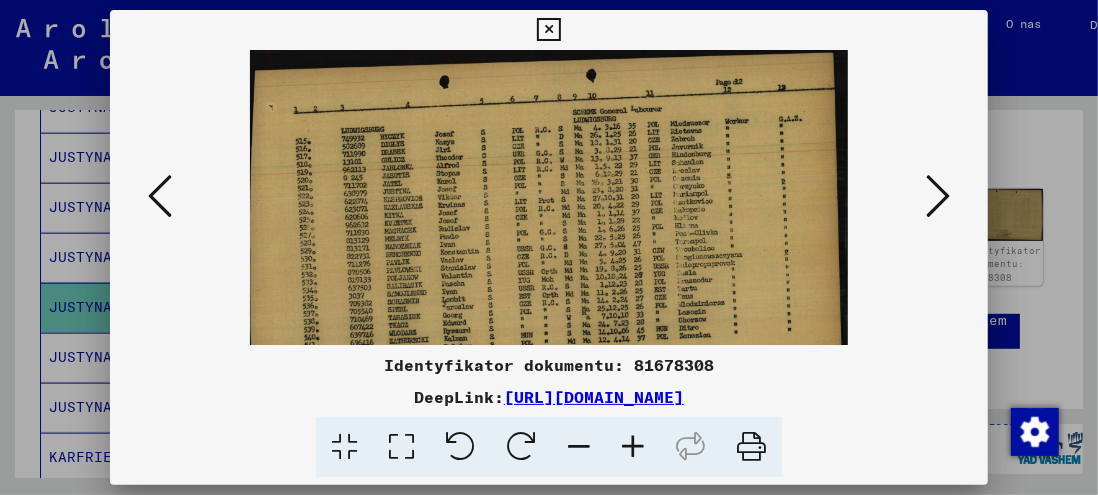 click at bounding box center [633, 447] 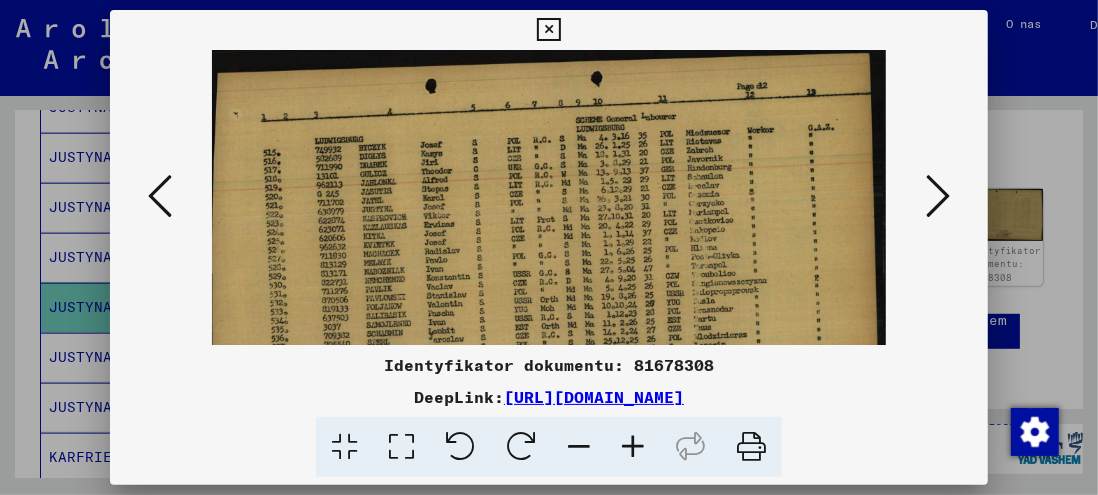 click at bounding box center [548, 30] 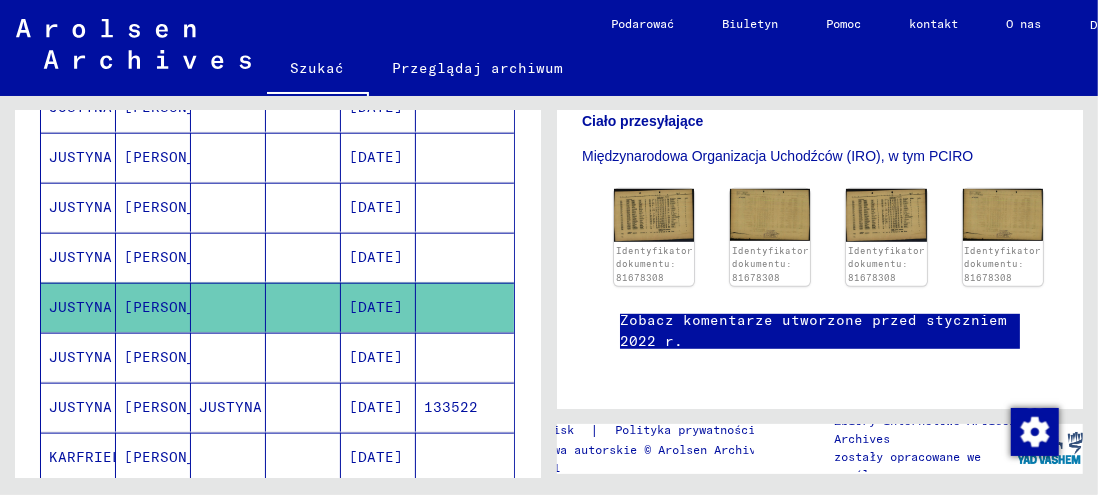 click on "JUSTYNA" at bounding box center [80, 407] 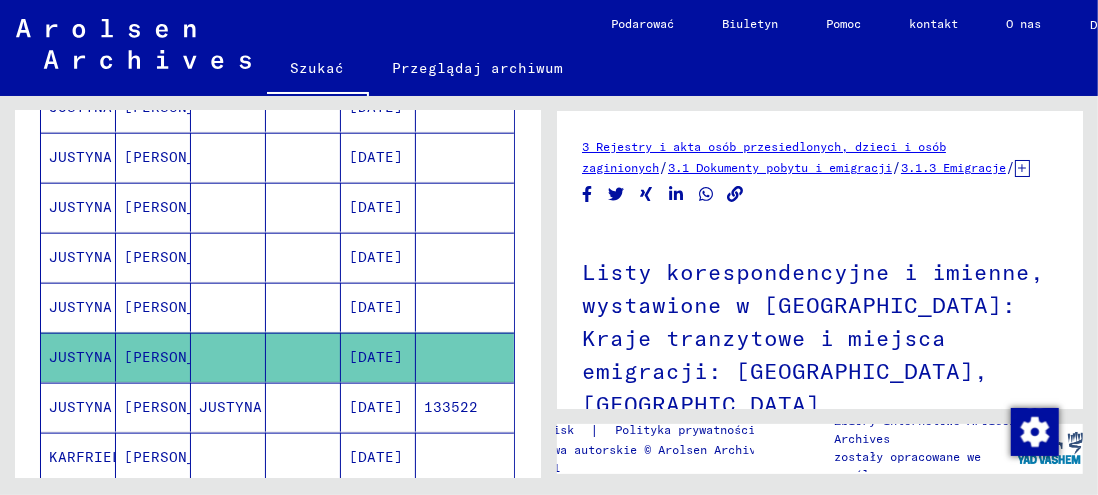 scroll, scrollTop: 0, scrollLeft: 0, axis: both 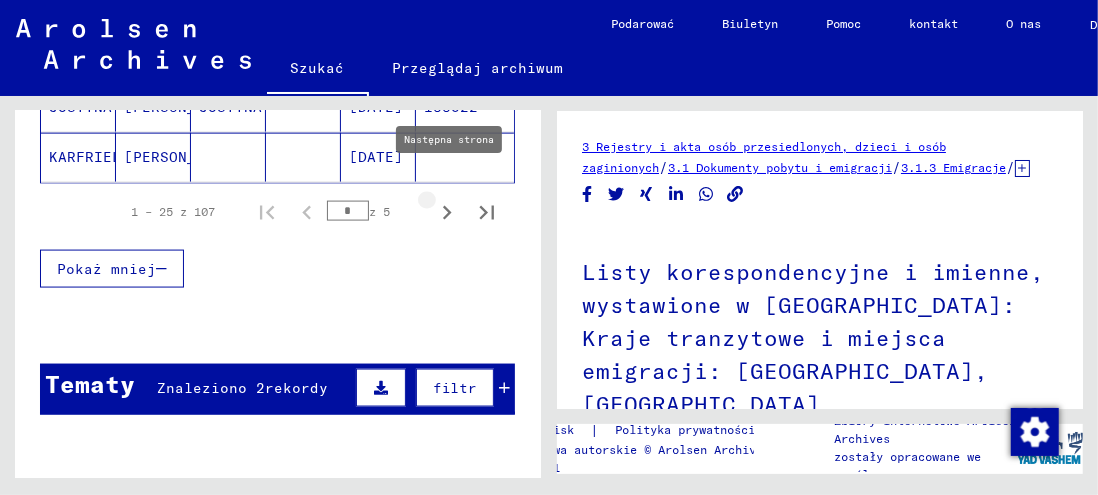 click 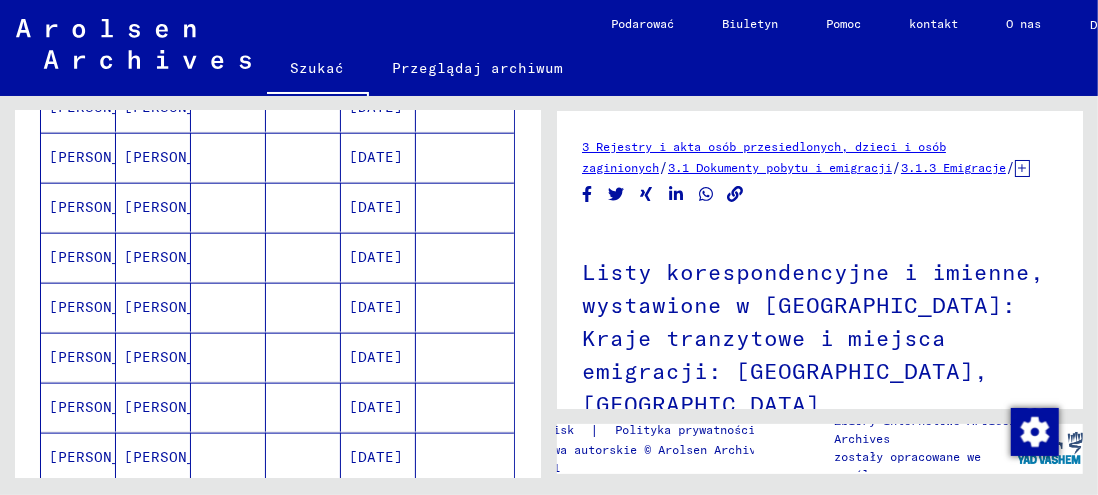 scroll, scrollTop: 893, scrollLeft: 0, axis: vertical 